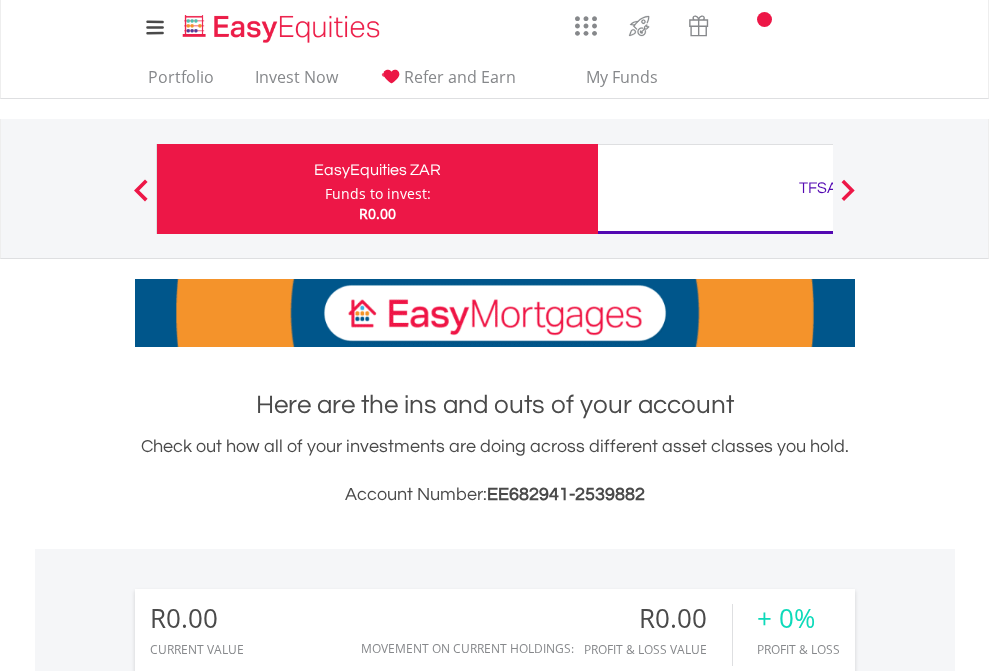 scroll, scrollTop: 0, scrollLeft: 0, axis: both 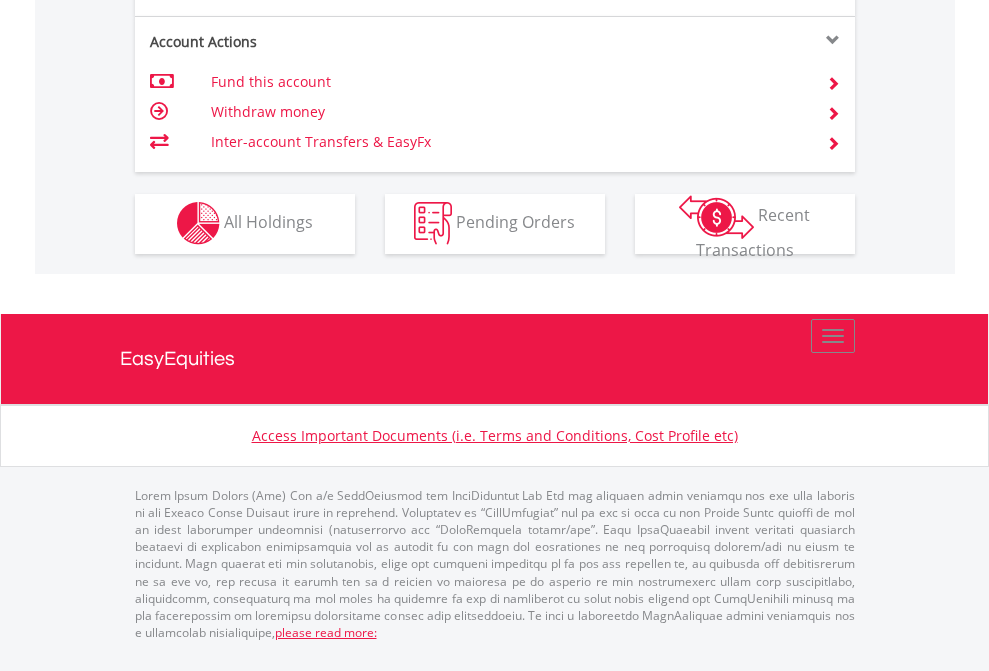 click on "Investment types" at bounding box center (706, -353) 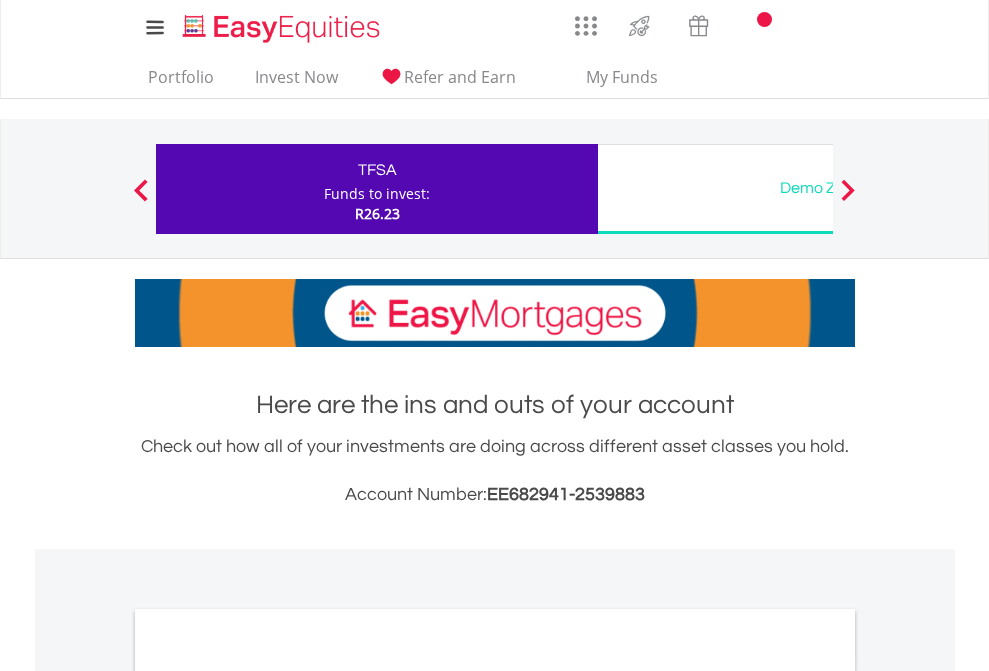 scroll, scrollTop: 0, scrollLeft: 0, axis: both 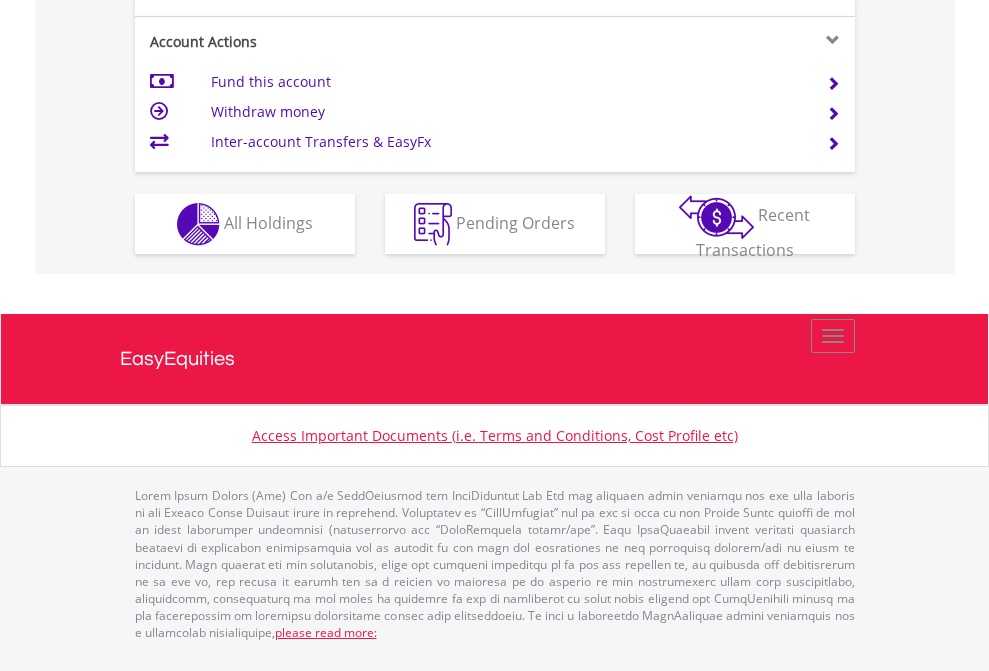 click on "Investment types" at bounding box center [706, -337] 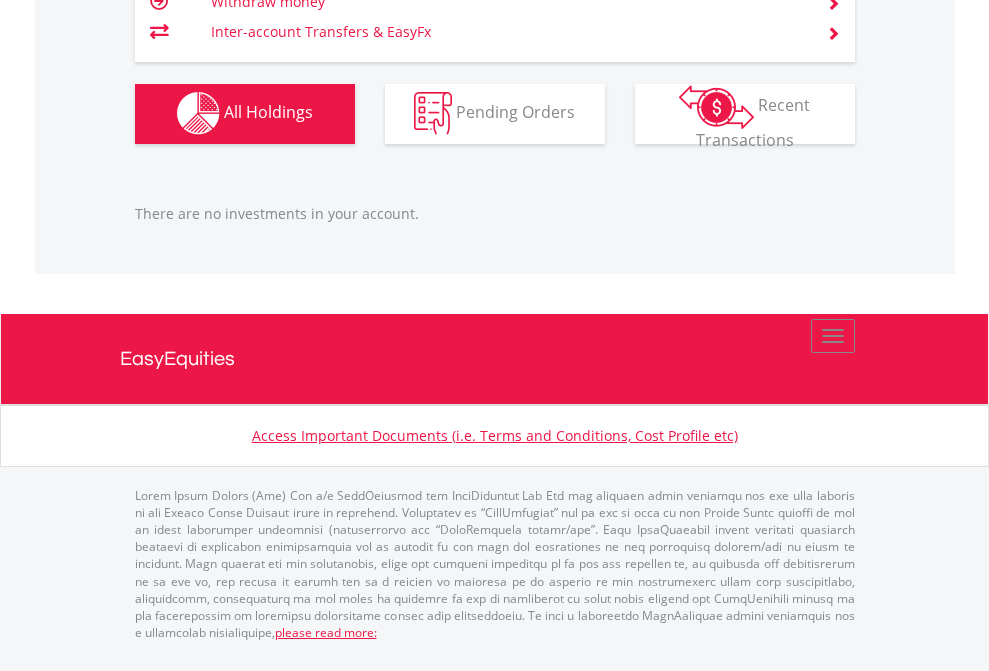 scroll, scrollTop: 1980, scrollLeft: 0, axis: vertical 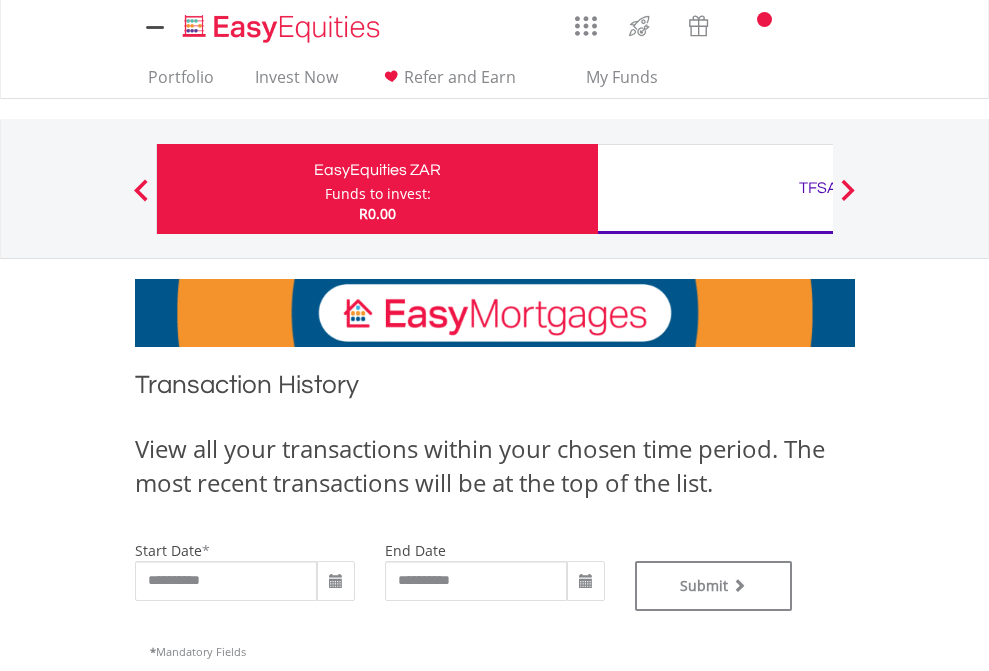 type on "**********" 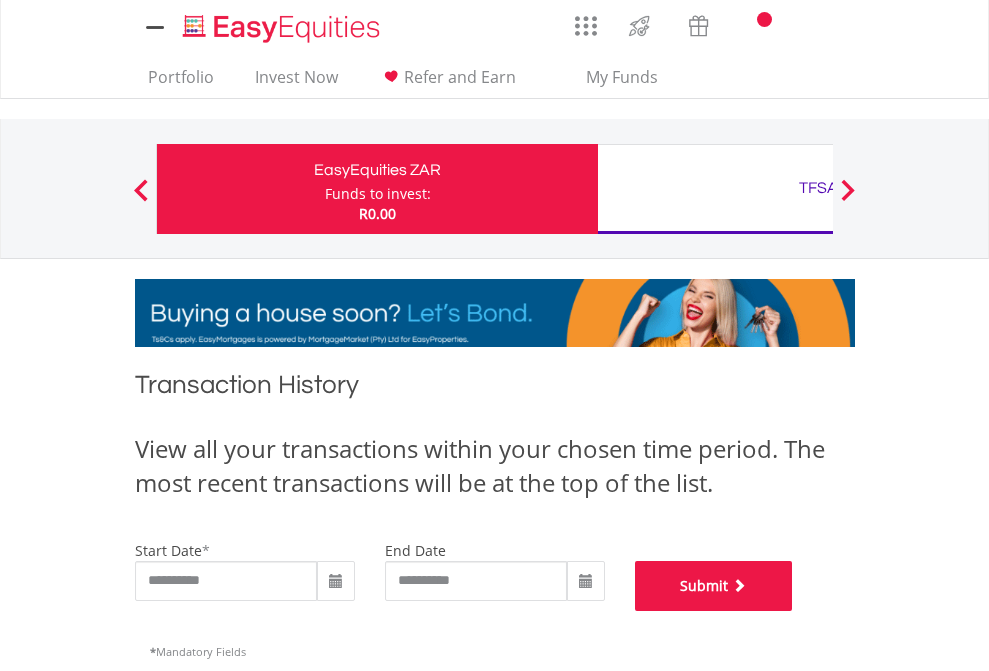 click on "Submit" at bounding box center [714, 586] 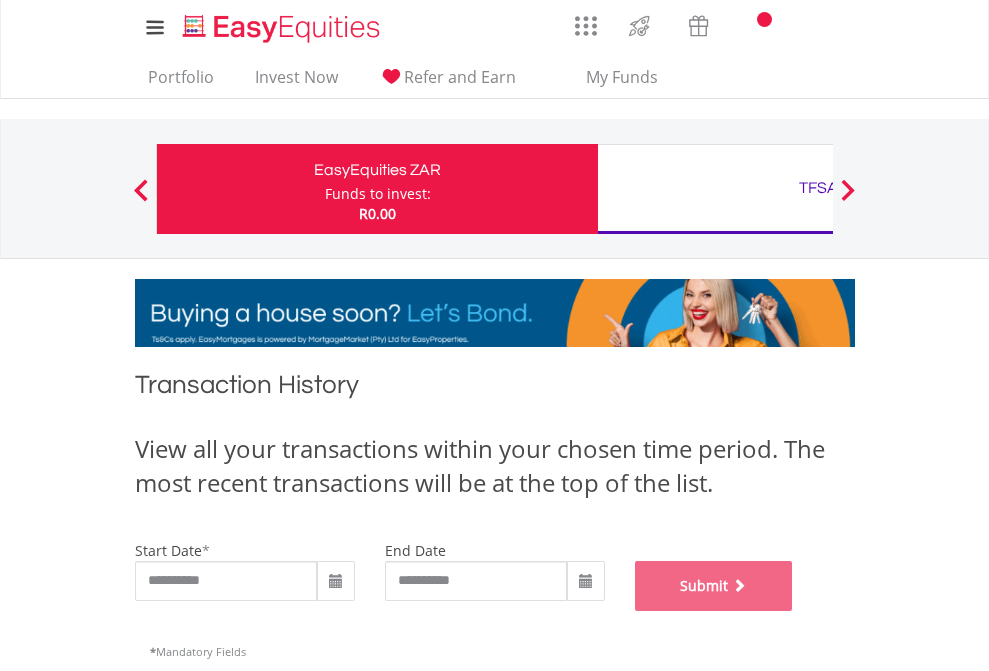 scroll, scrollTop: 811, scrollLeft: 0, axis: vertical 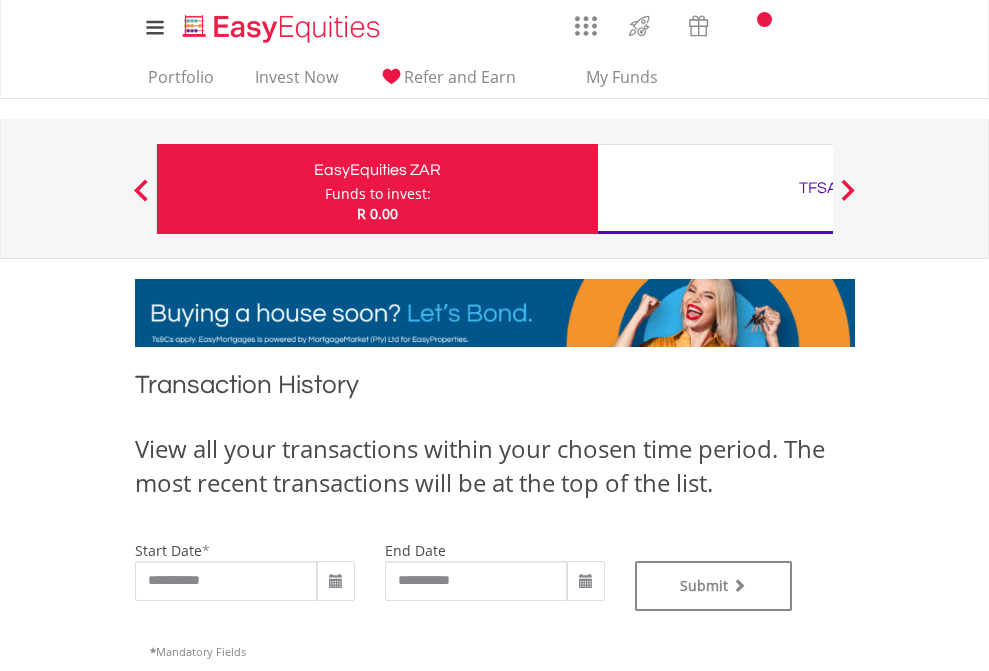 click on "TFSA" at bounding box center (818, 188) 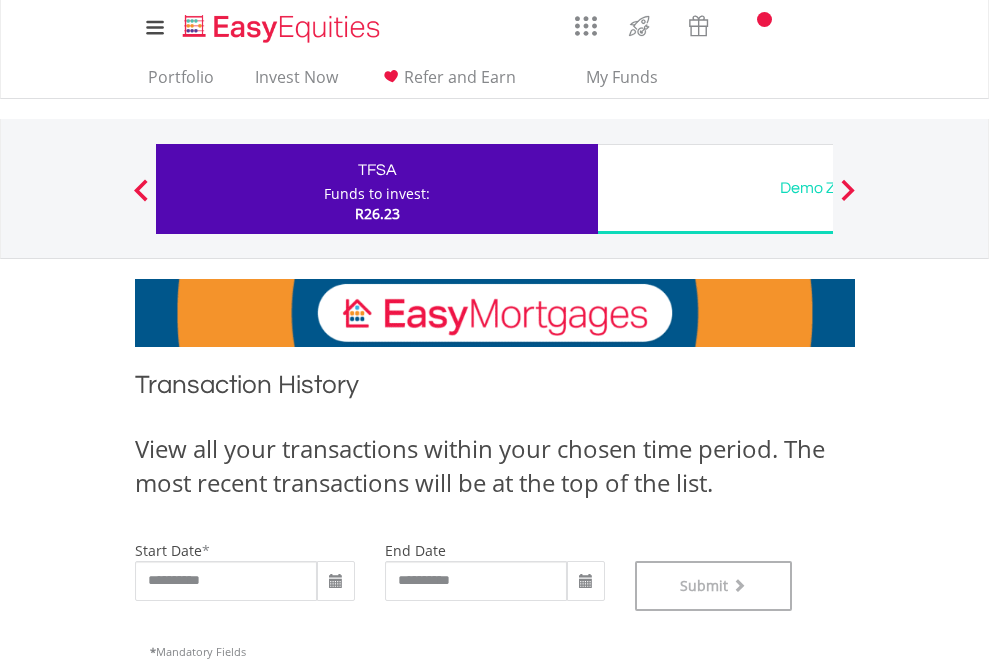 scroll, scrollTop: 811, scrollLeft: 0, axis: vertical 